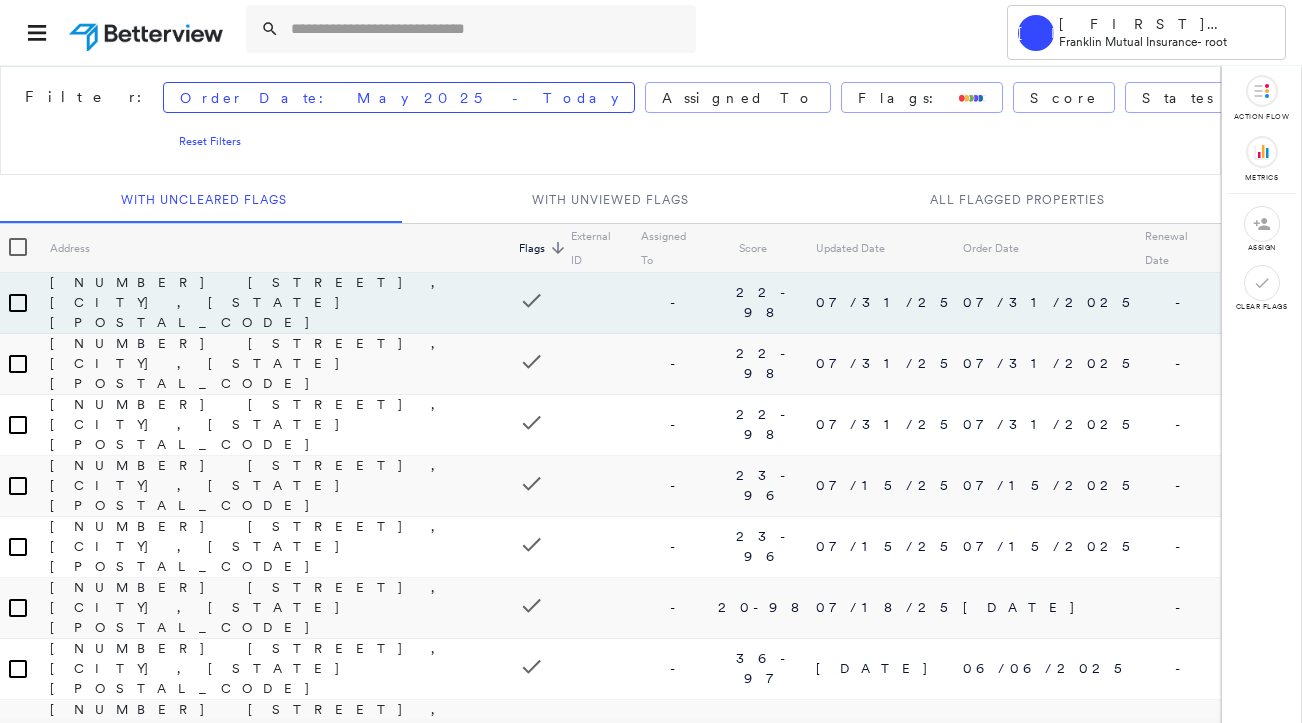 scroll, scrollTop: 0, scrollLeft: 0, axis: both 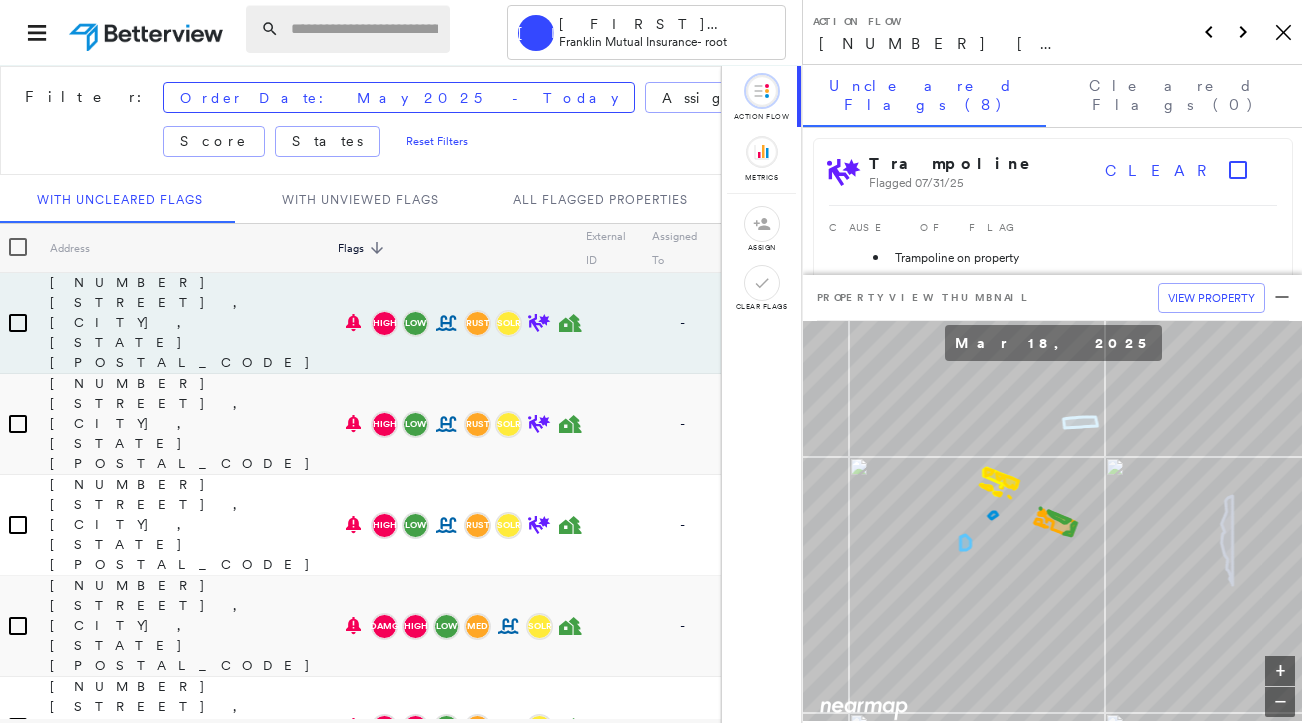 click at bounding box center [364, 29] 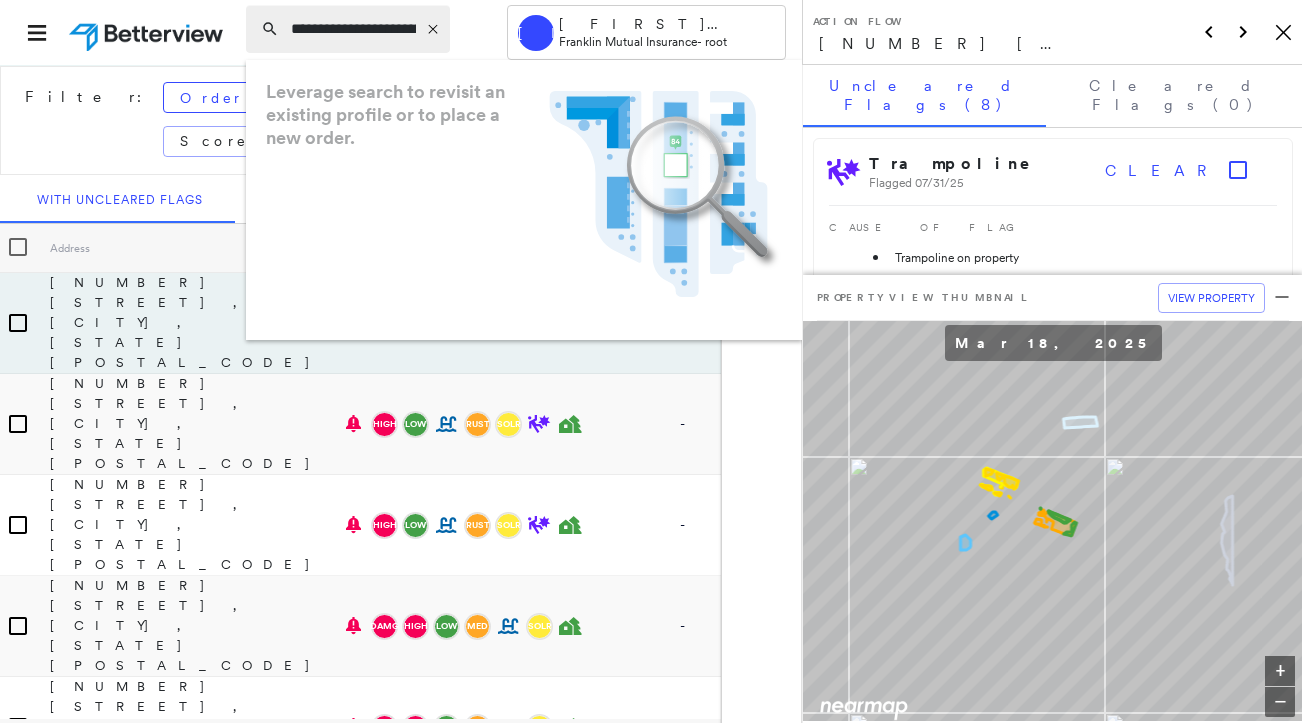 scroll, scrollTop: 0, scrollLeft: 93, axis: horizontal 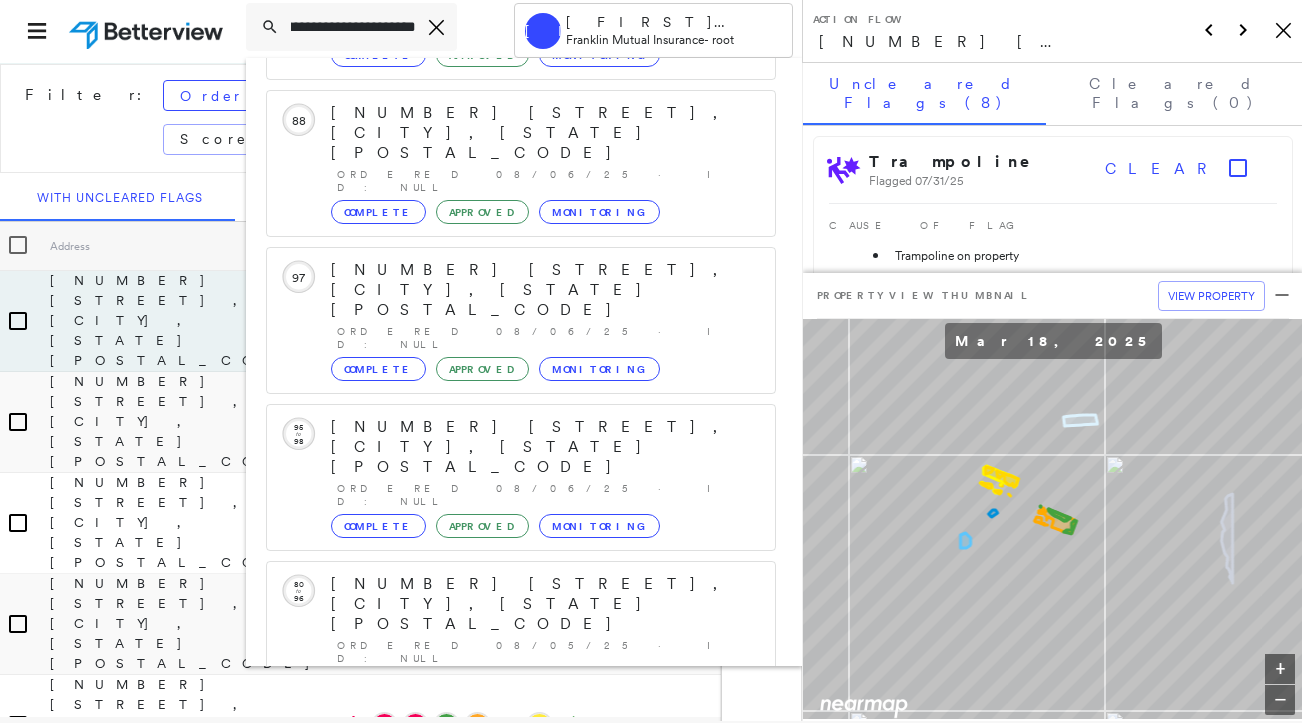 type on "**********" 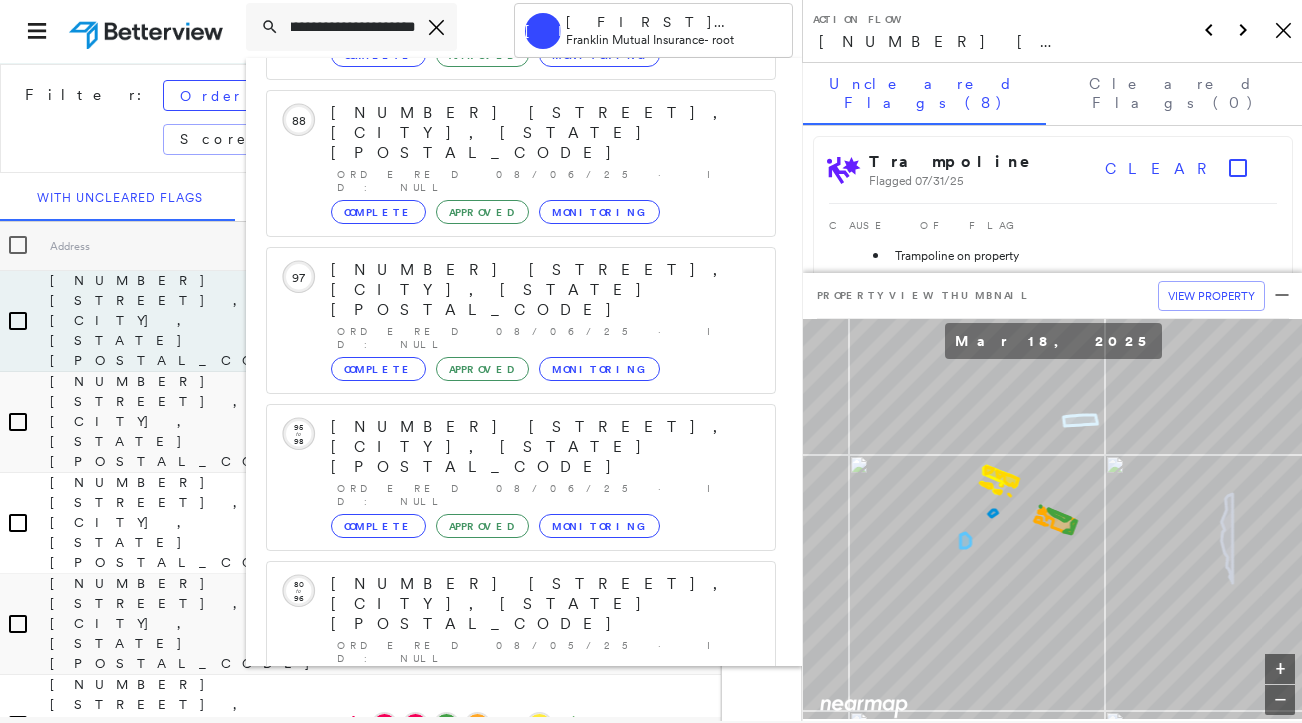 scroll, scrollTop: 0, scrollLeft: 0, axis: both 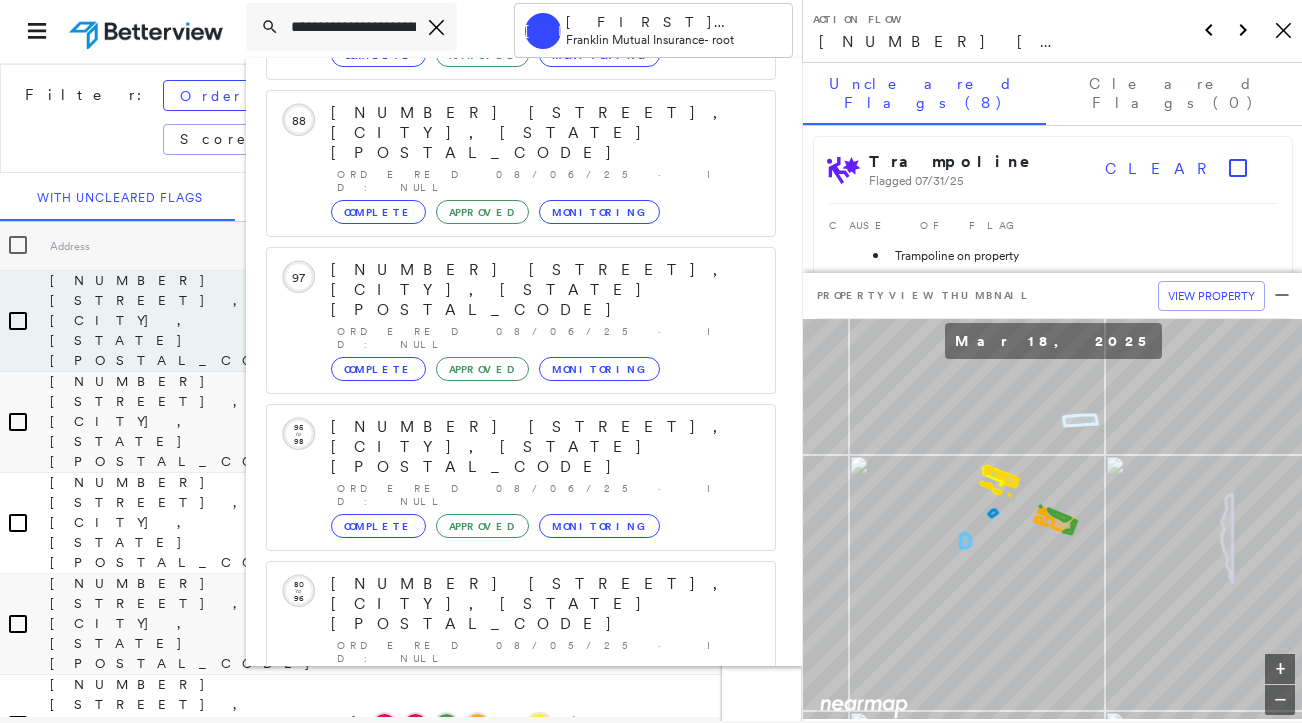 click on "[NUMBER] [STREET], [CITY], [STATE] [POSTAL_CODE]" at bounding box center [500, 896] 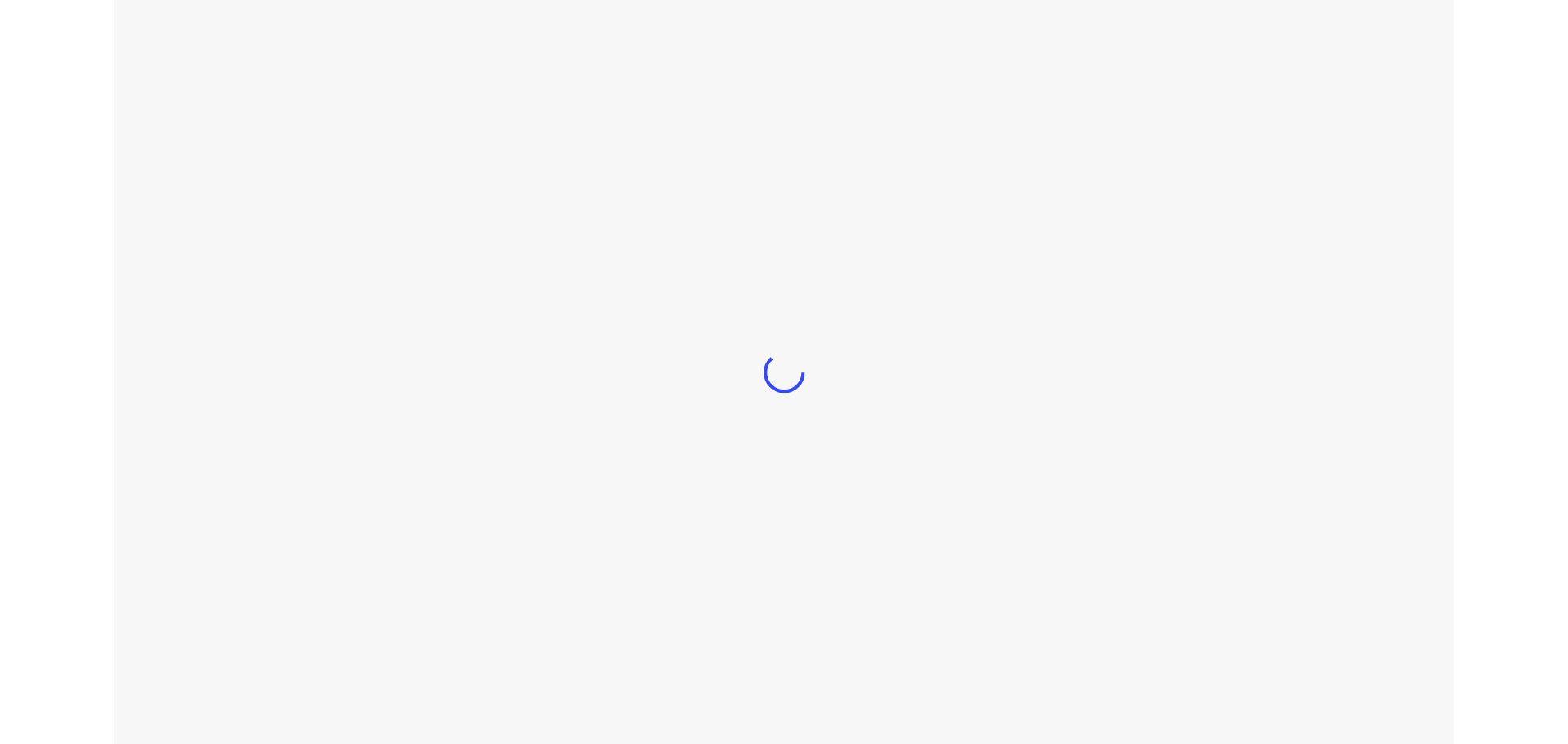 scroll, scrollTop: 0, scrollLeft: 0, axis: both 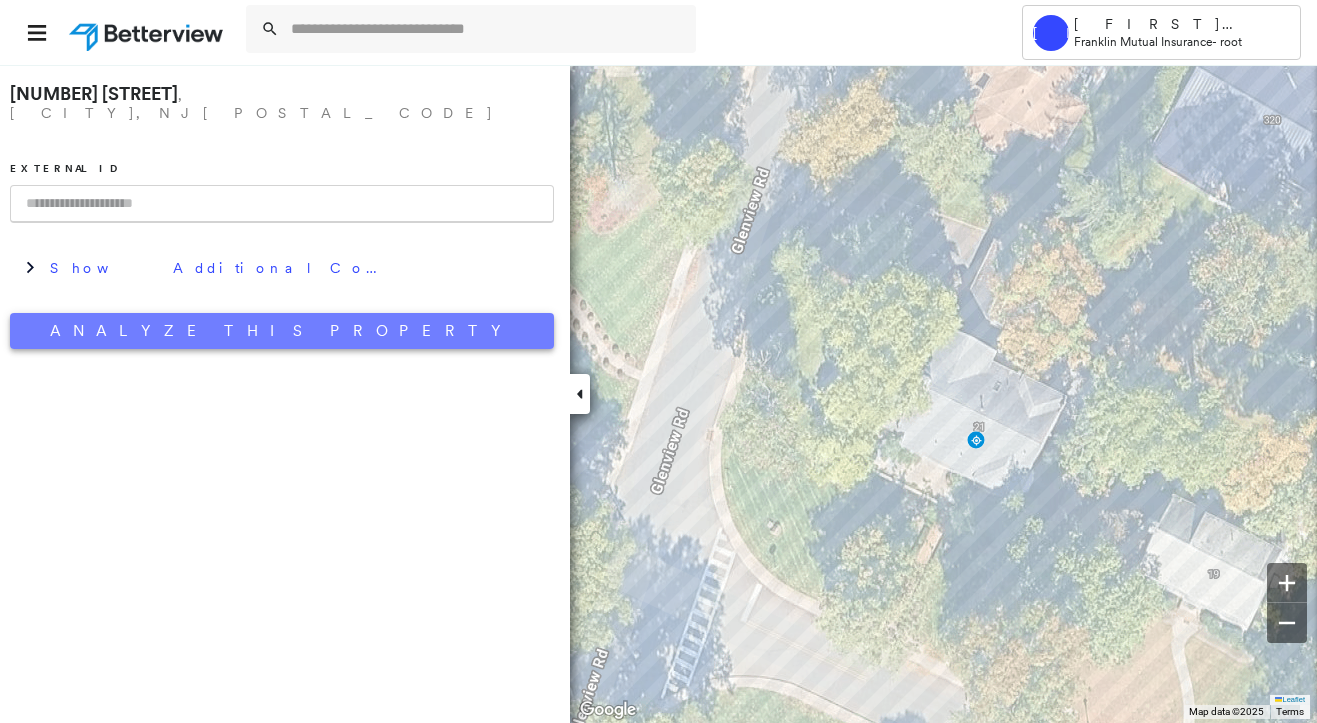 click on "Analyze This Property" at bounding box center (282, 331) 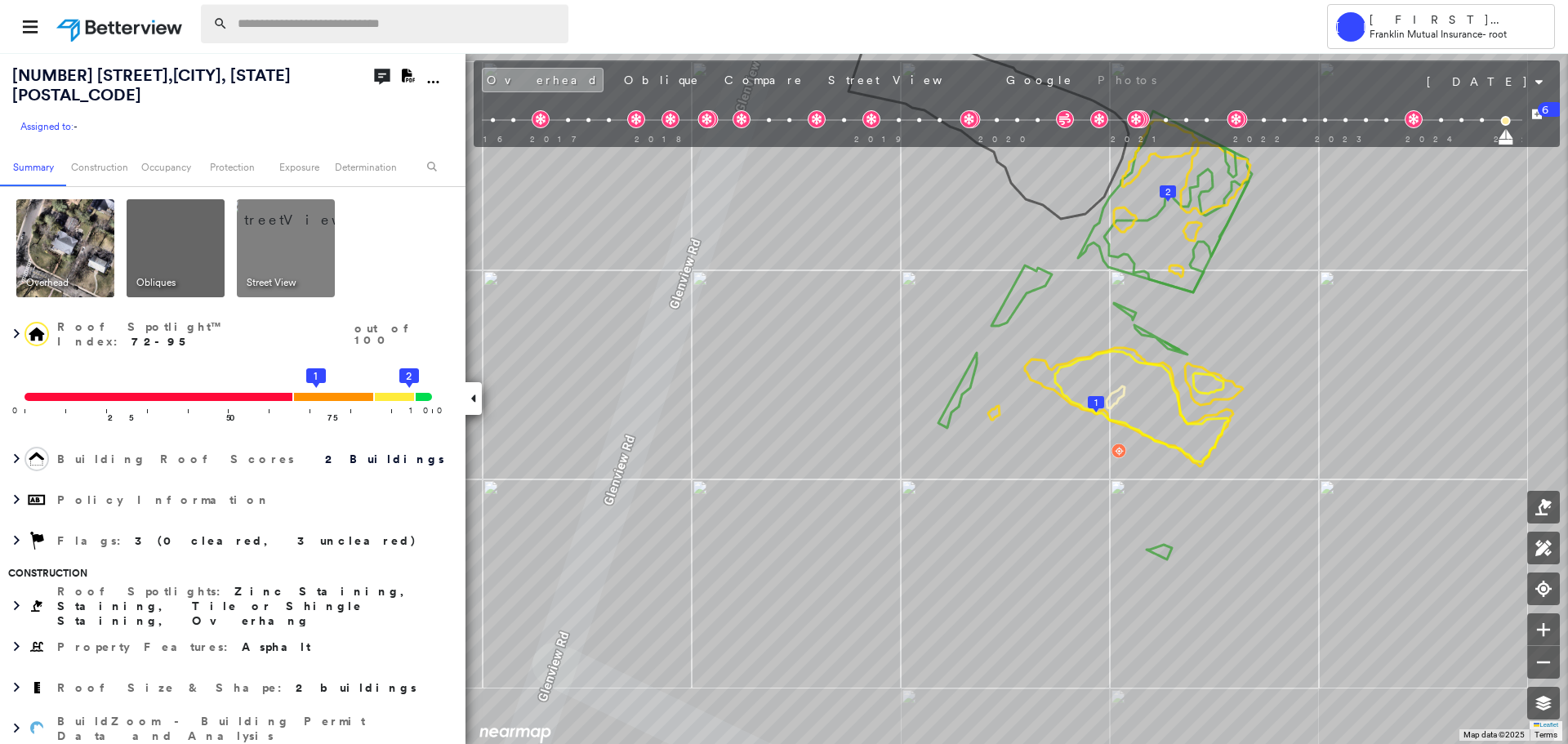 click at bounding box center [398, 24] 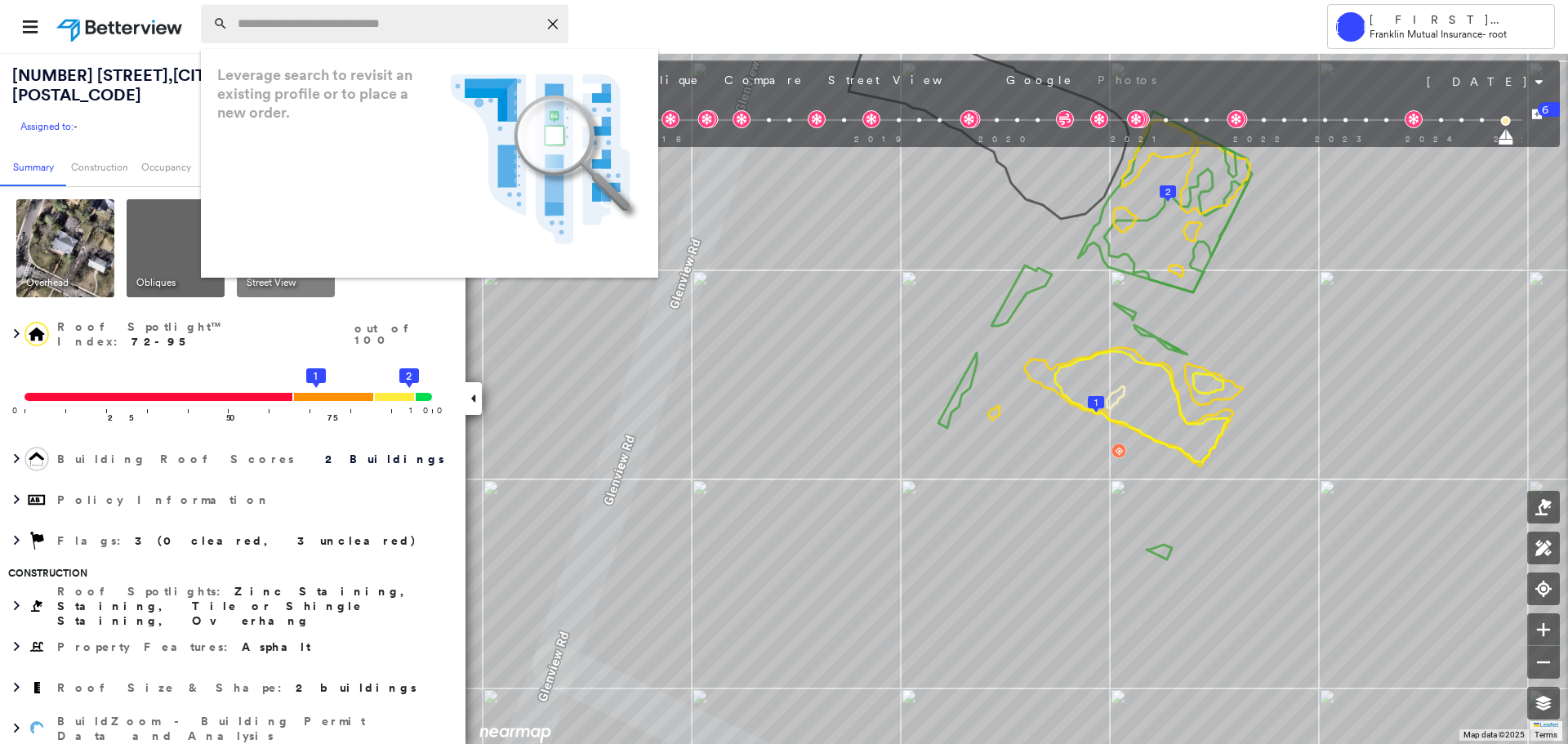paste on "**********" 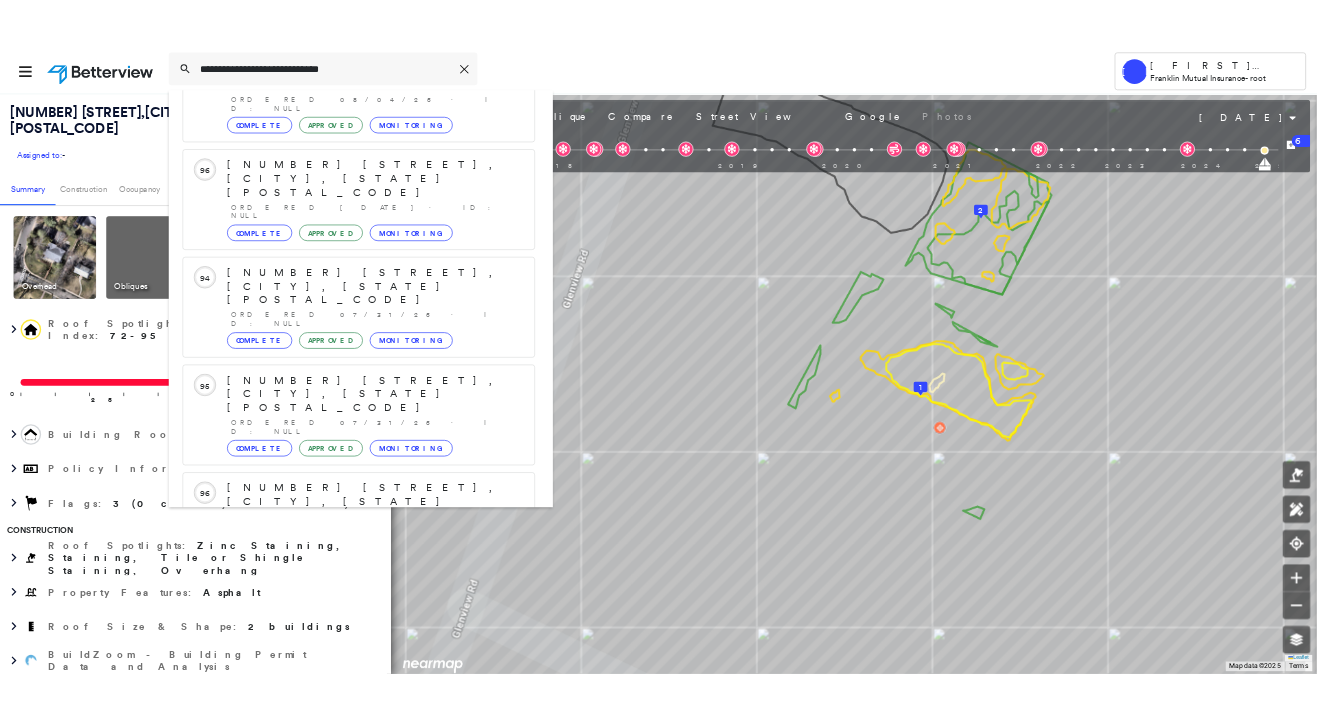 scroll, scrollTop: 213, scrollLeft: 0, axis: vertical 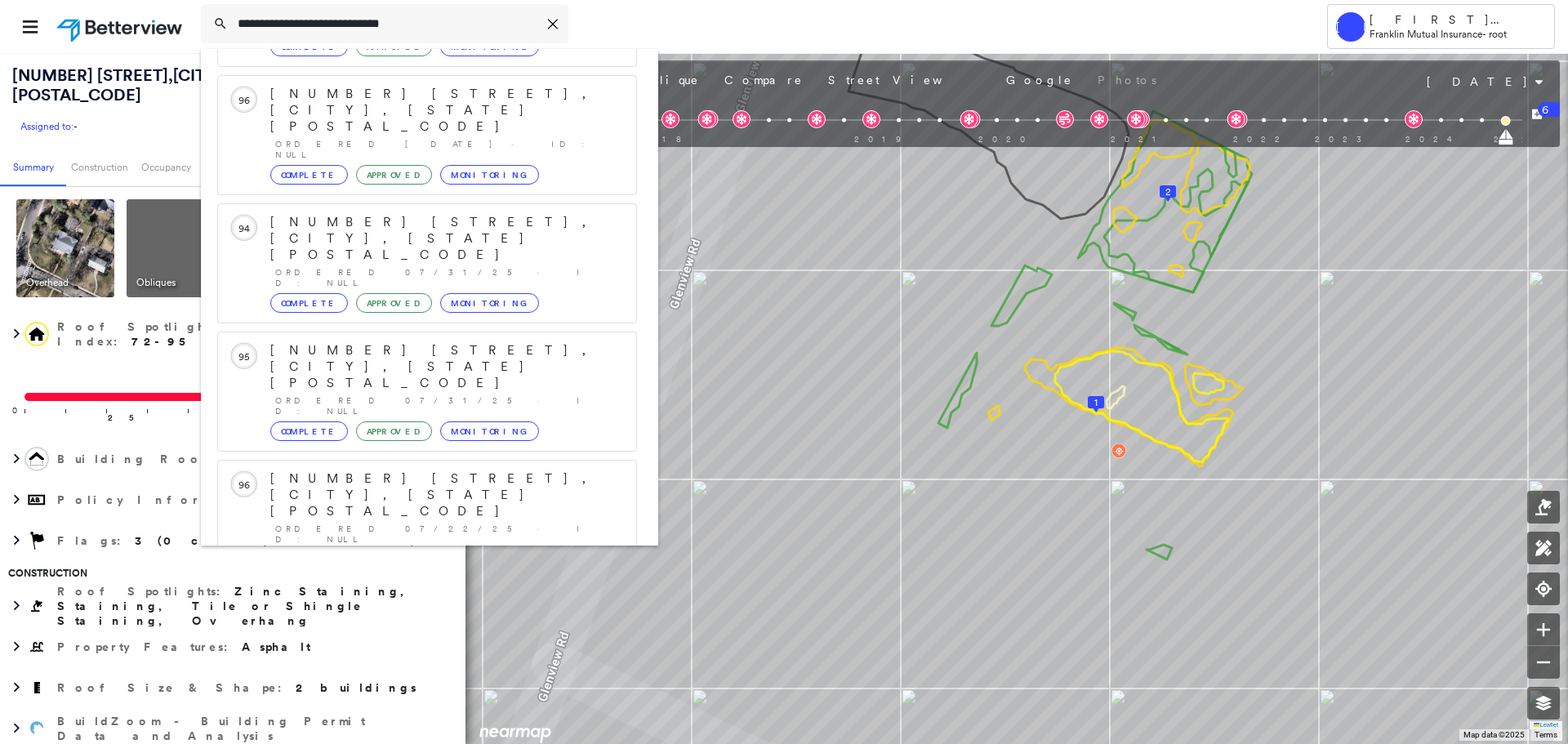 type on "**********" 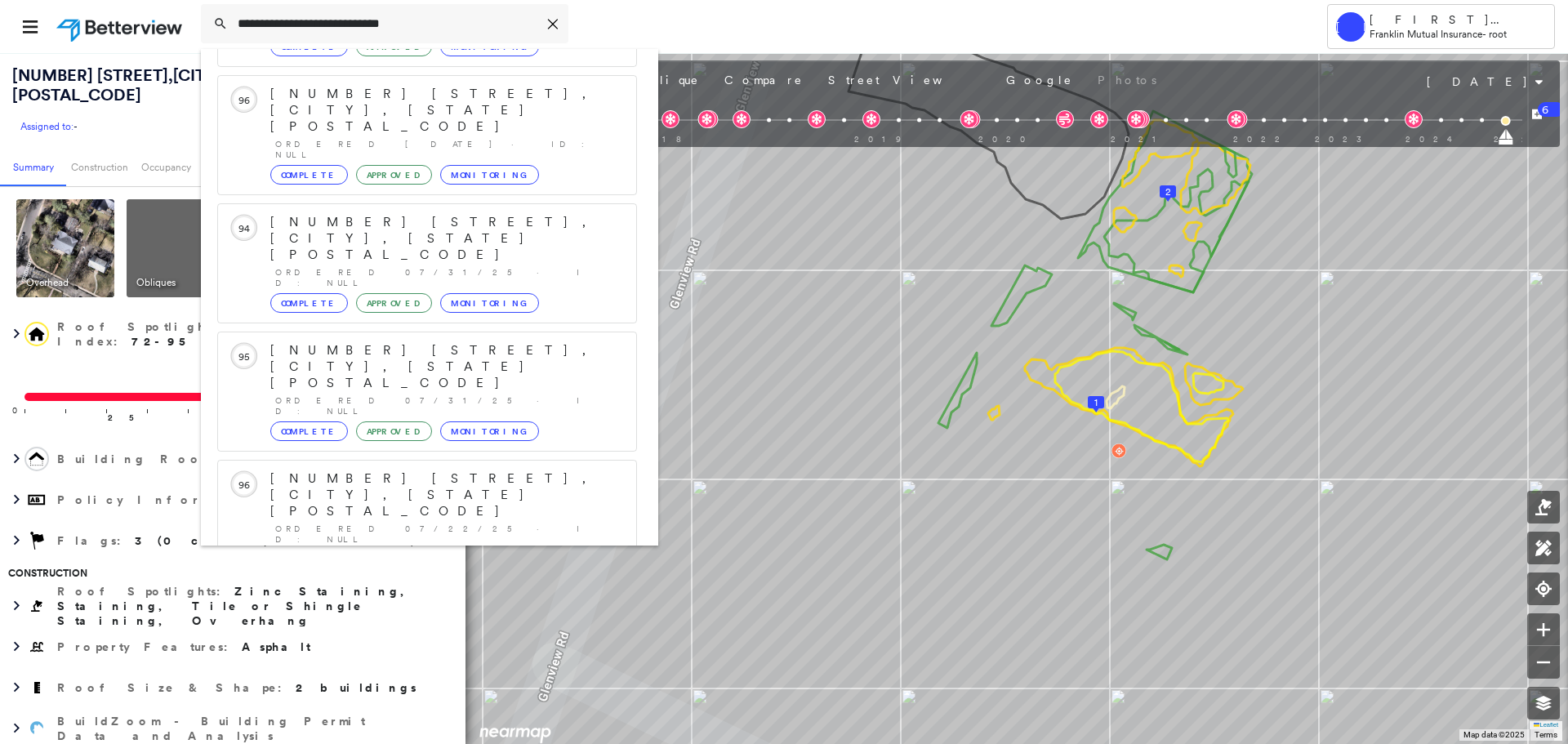 click on "[NUMBER] [STREET], [CITY], [STATE] [POSTAL_CODE]" at bounding box center [409, 733] 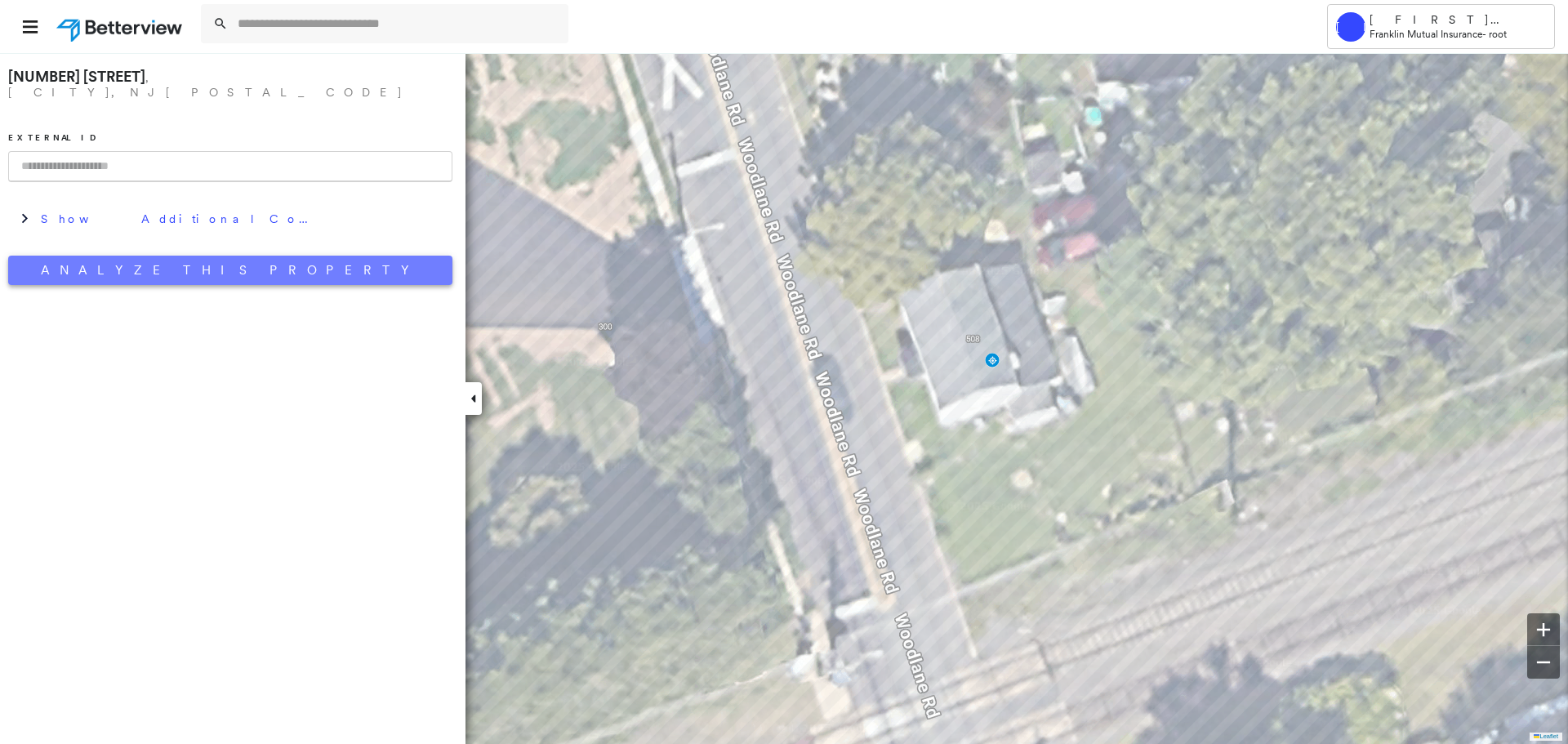 click on "Analyze This Property" at bounding box center (230, 270) 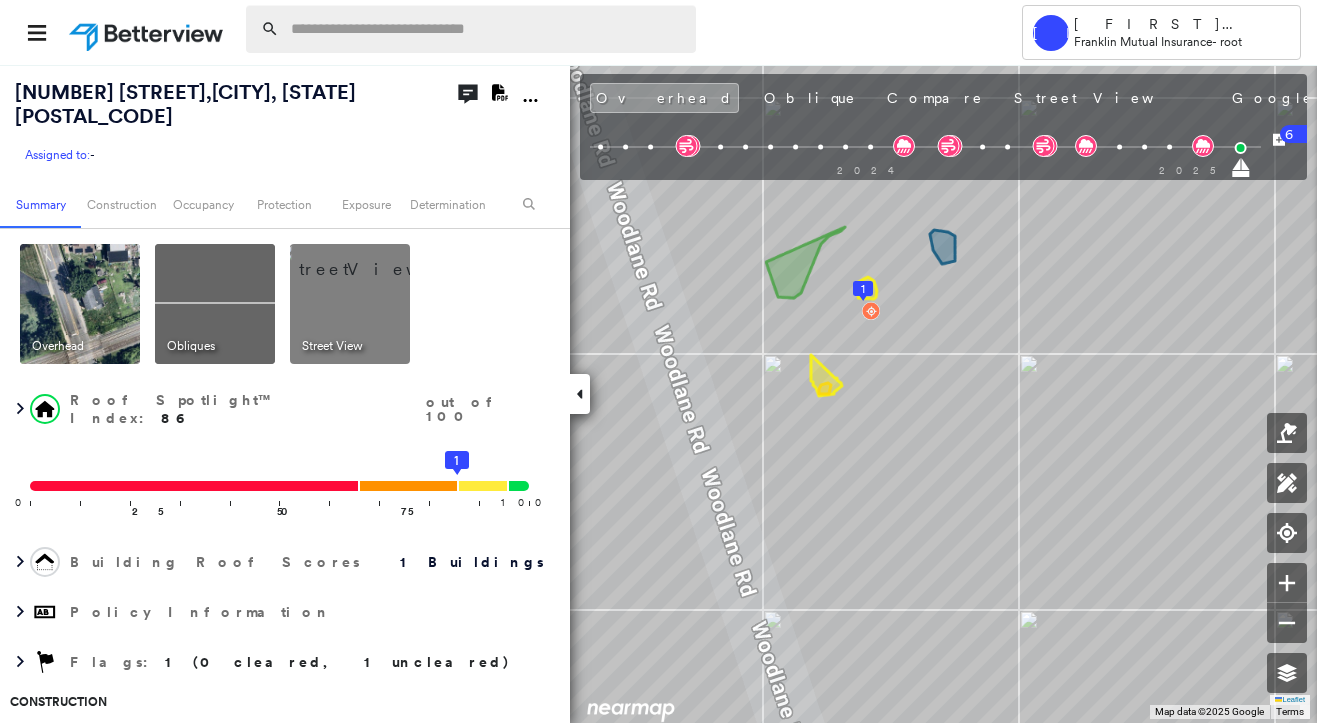 click at bounding box center (487, 29) 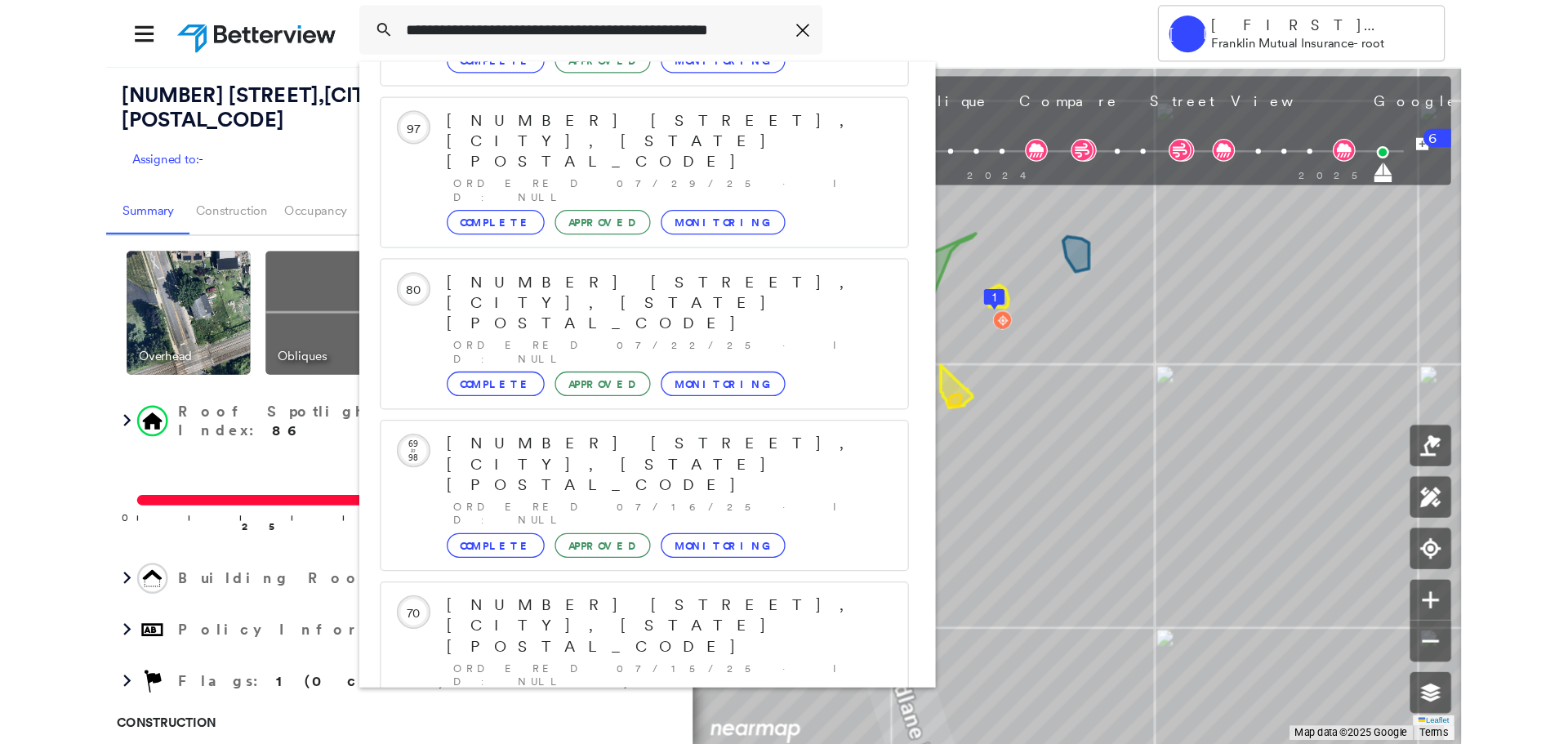 scroll, scrollTop: 174, scrollLeft: 0, axis: vertical 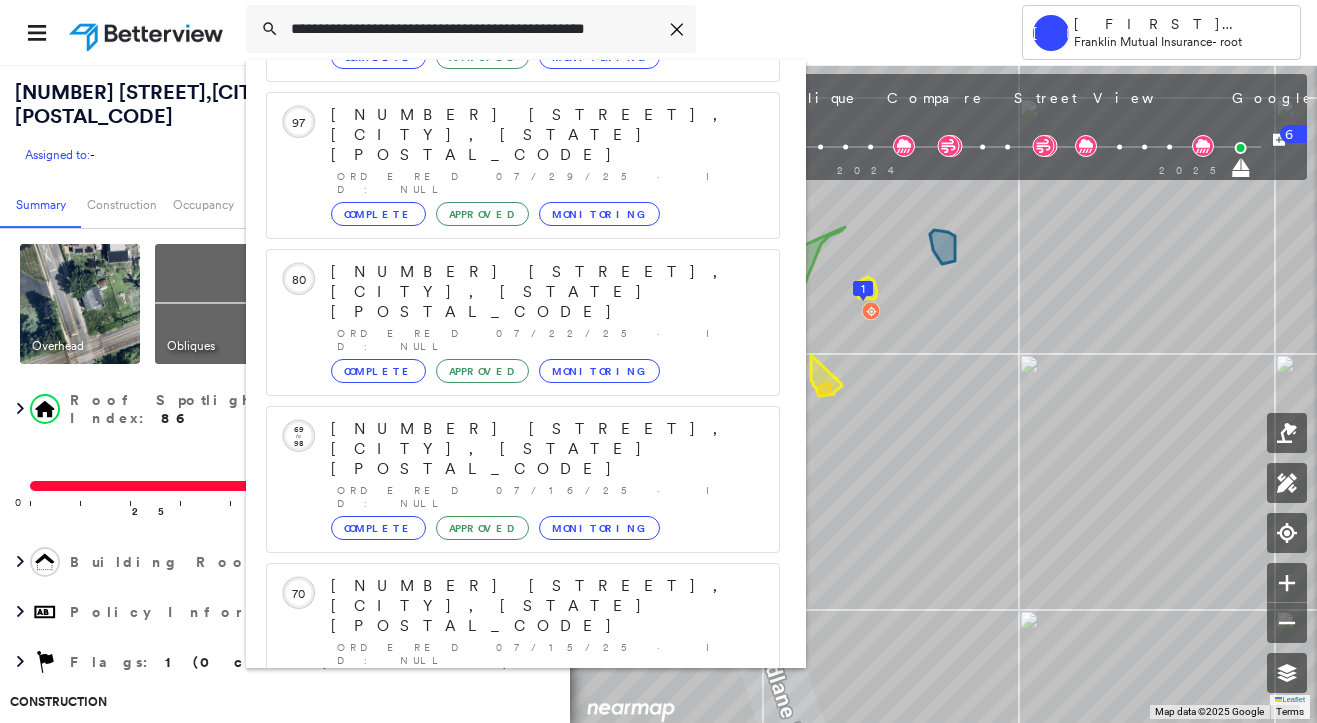 type on "**********" 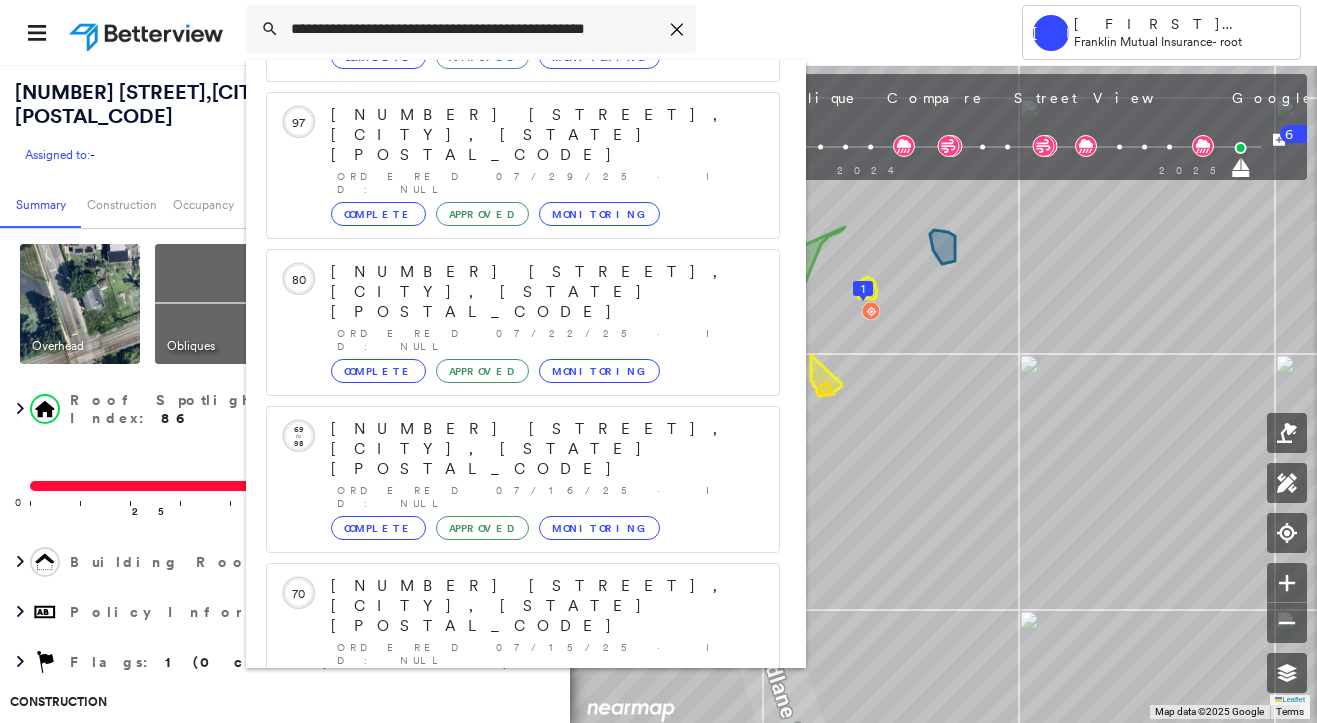 click on "[NUMBER] [STREET], [CITY], [STATE], [COUNTRY]" at bounding box center (501, 898) 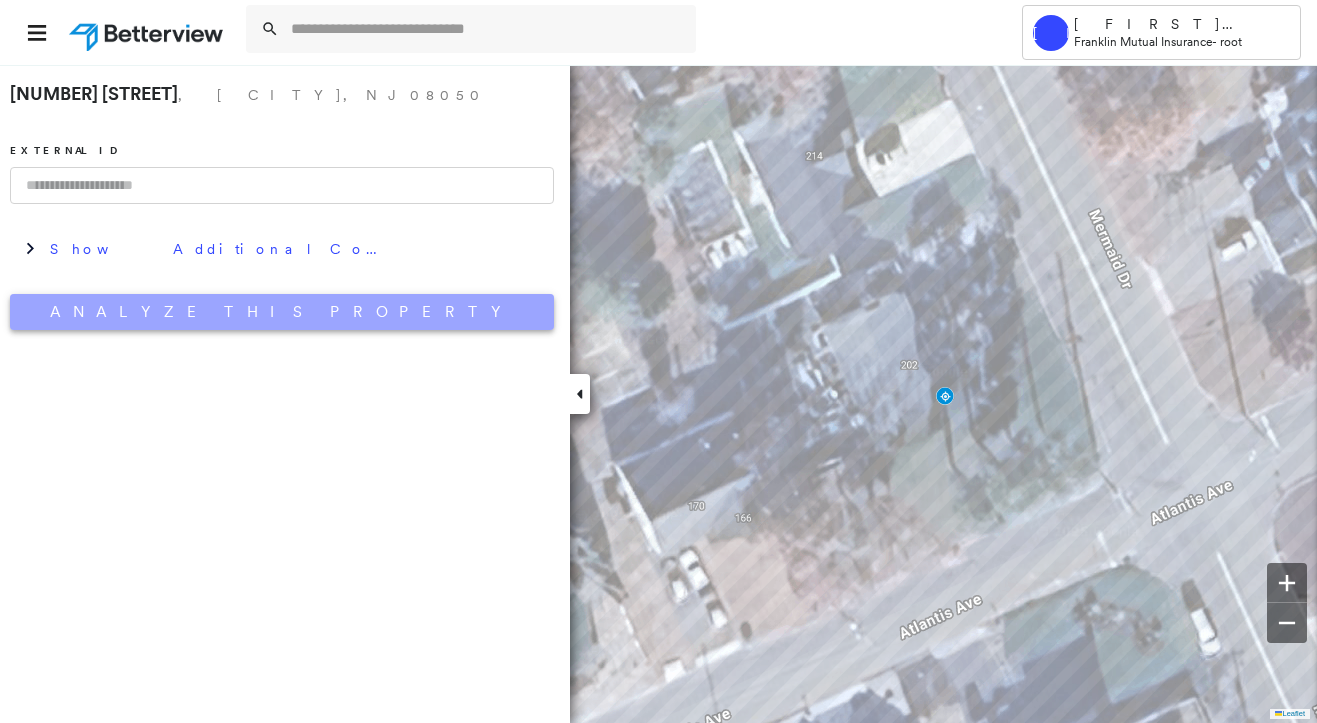 click on "Analyze This Property" at bounding box center [282, 312] 